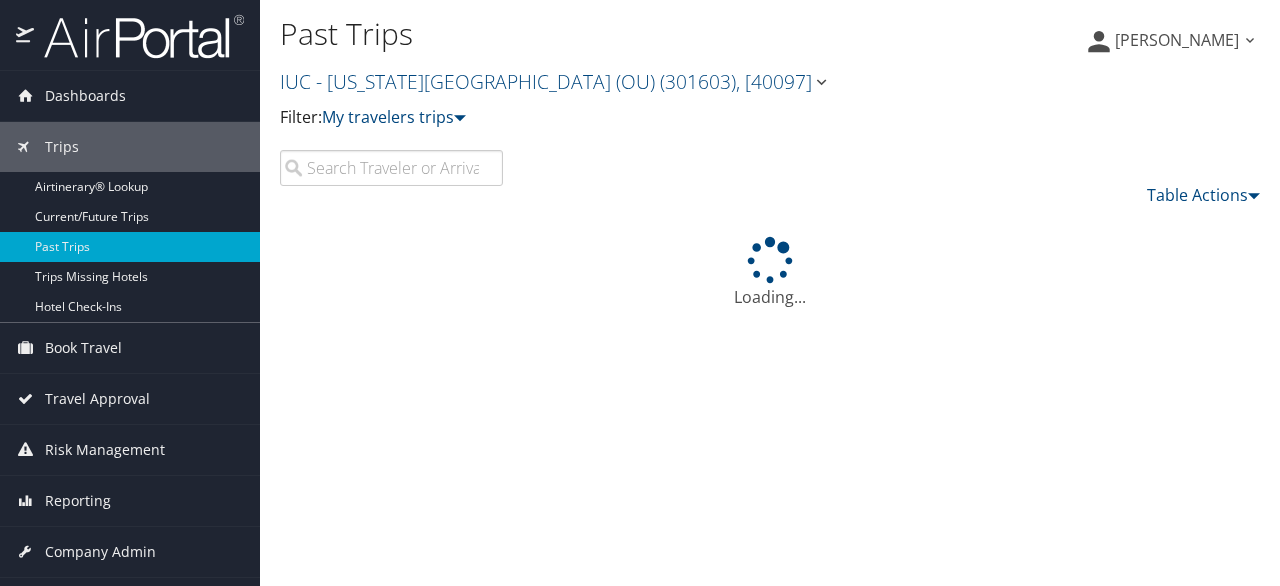 scroll, scrollTop: 0, scrollLeft: 0, axis: both 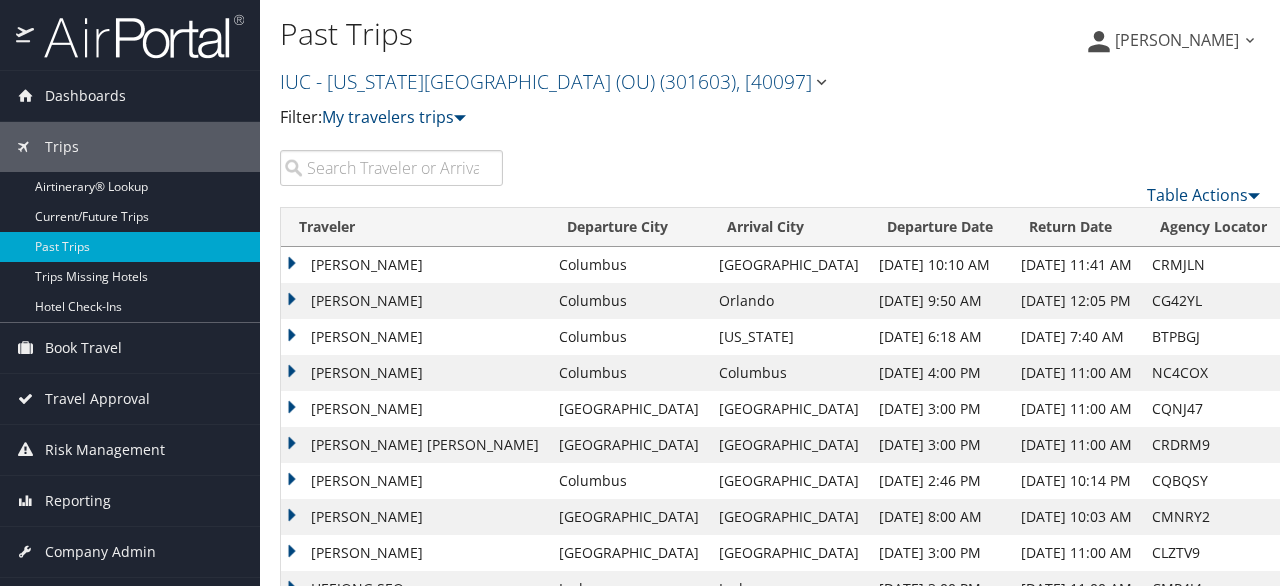 click at bounding box center (391, 168) 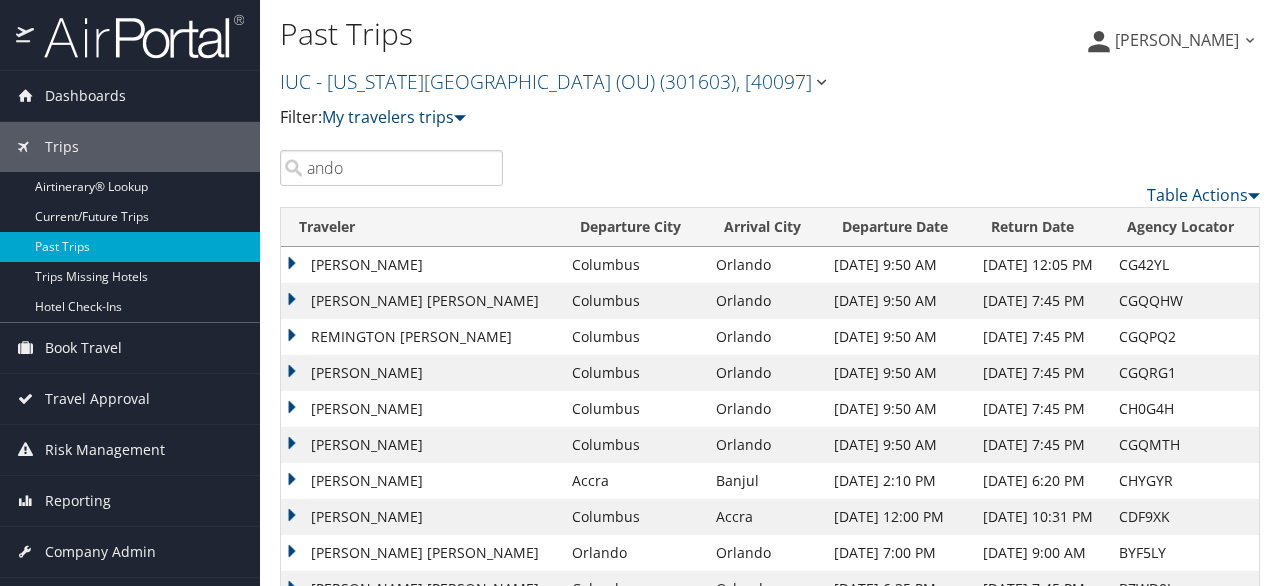 click on "ando" at bounding box center [391, 168] 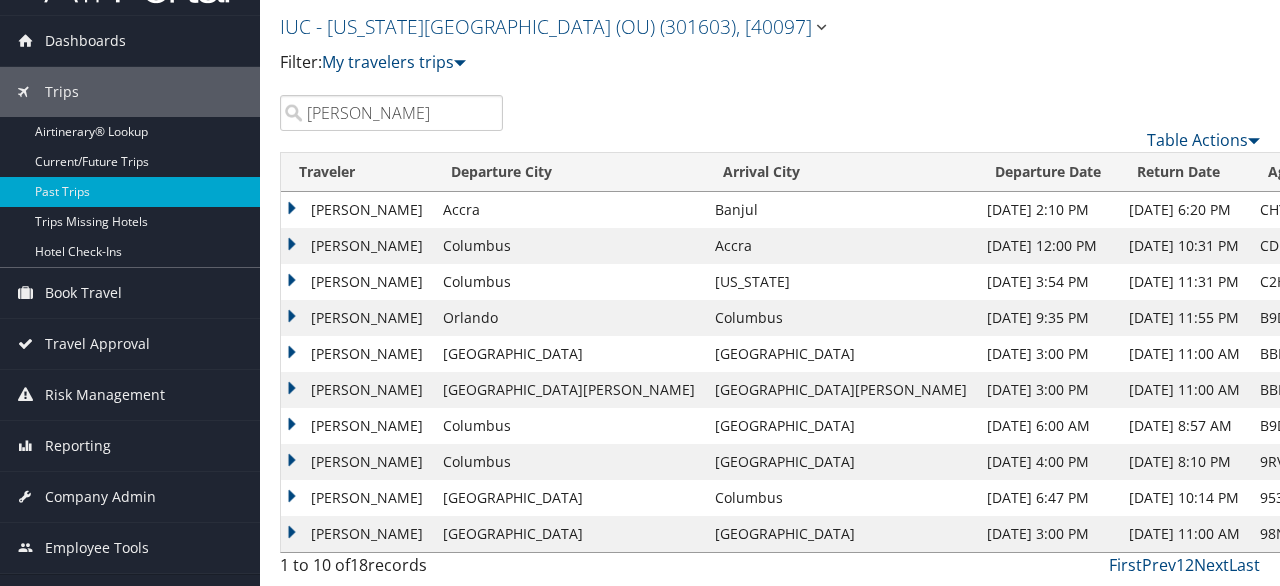 scroll, scrollTop: 0, scrollLeft: 0, axis: both 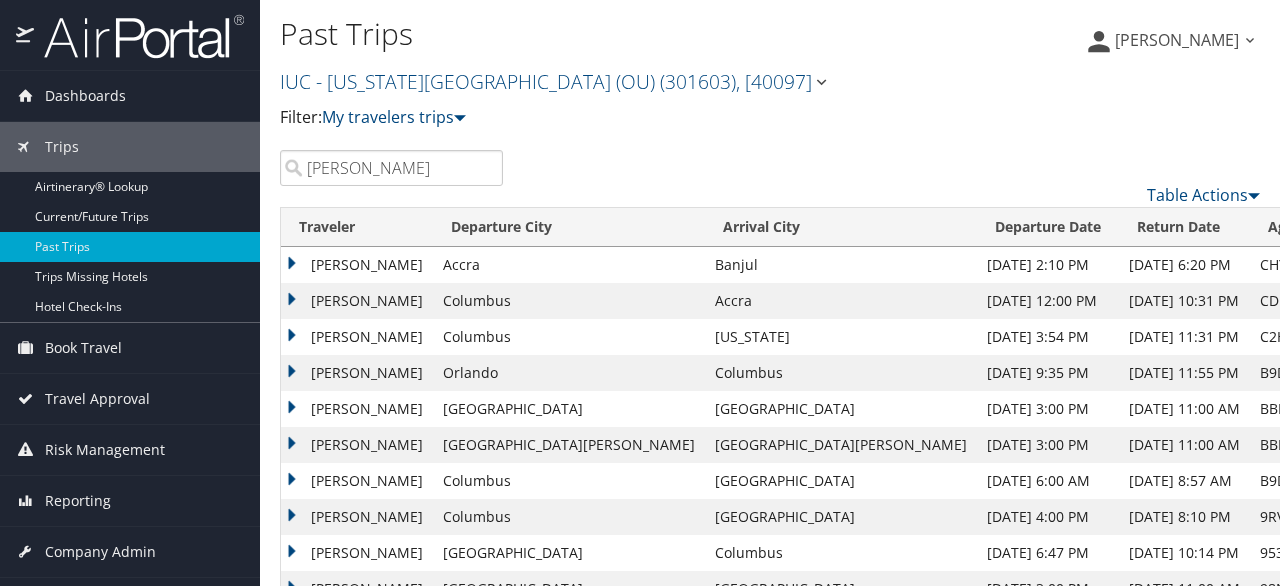 type on "matthew ando" 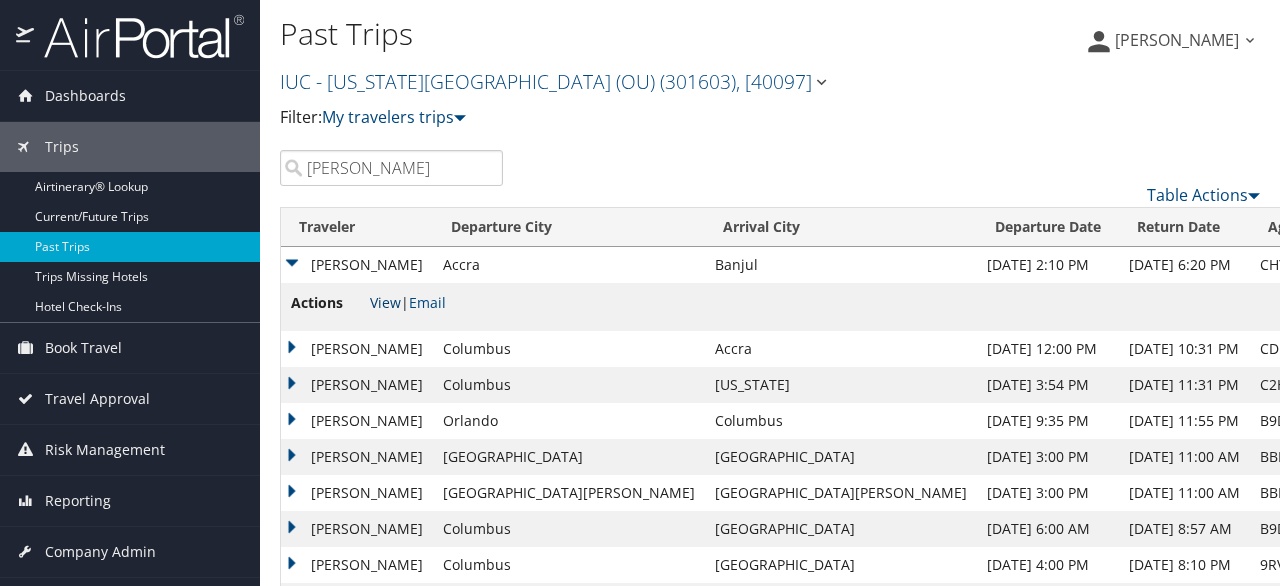 click on "View" at bounding box center [385, 302] 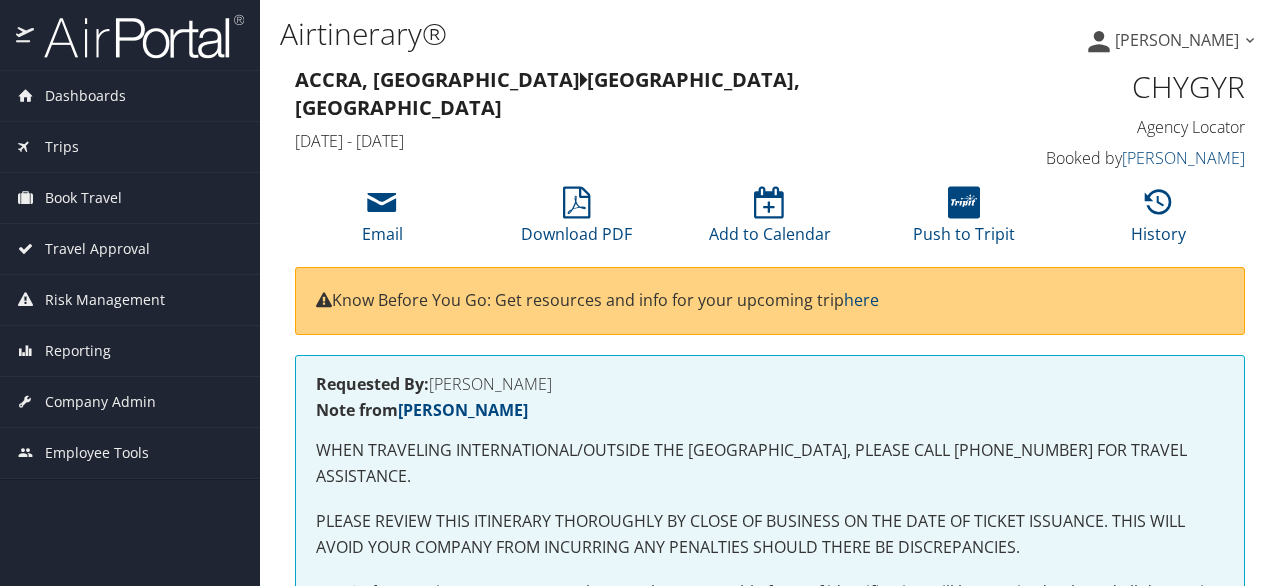 scroll, scrollTop: 0, scrollLeft: 0, axis: both 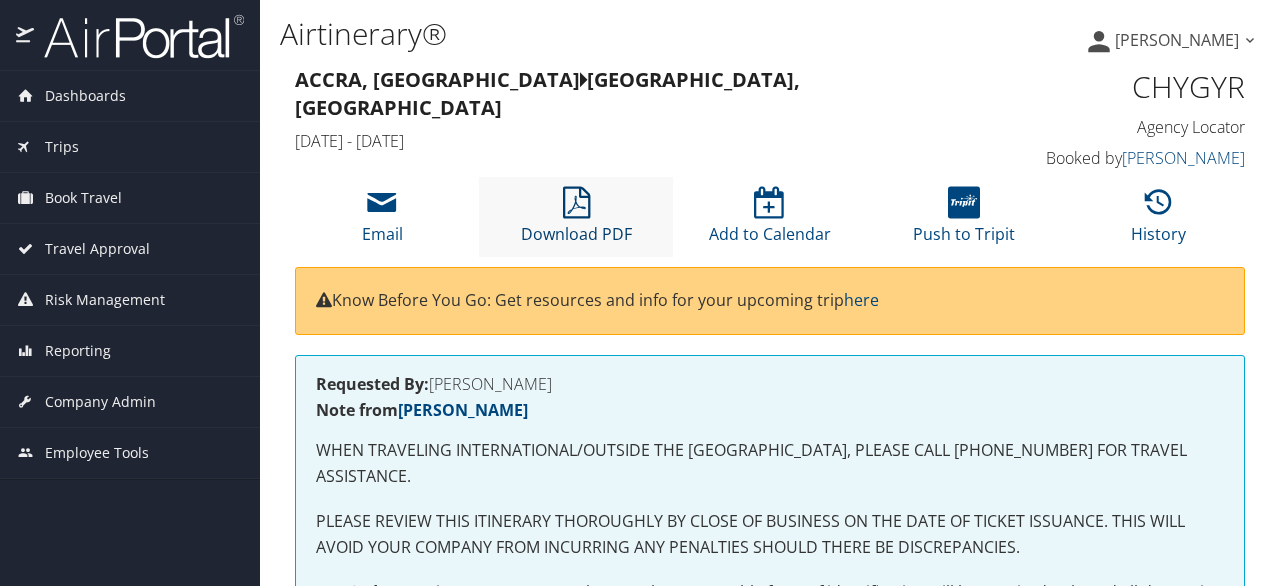 click at bounding box center [576, 203] 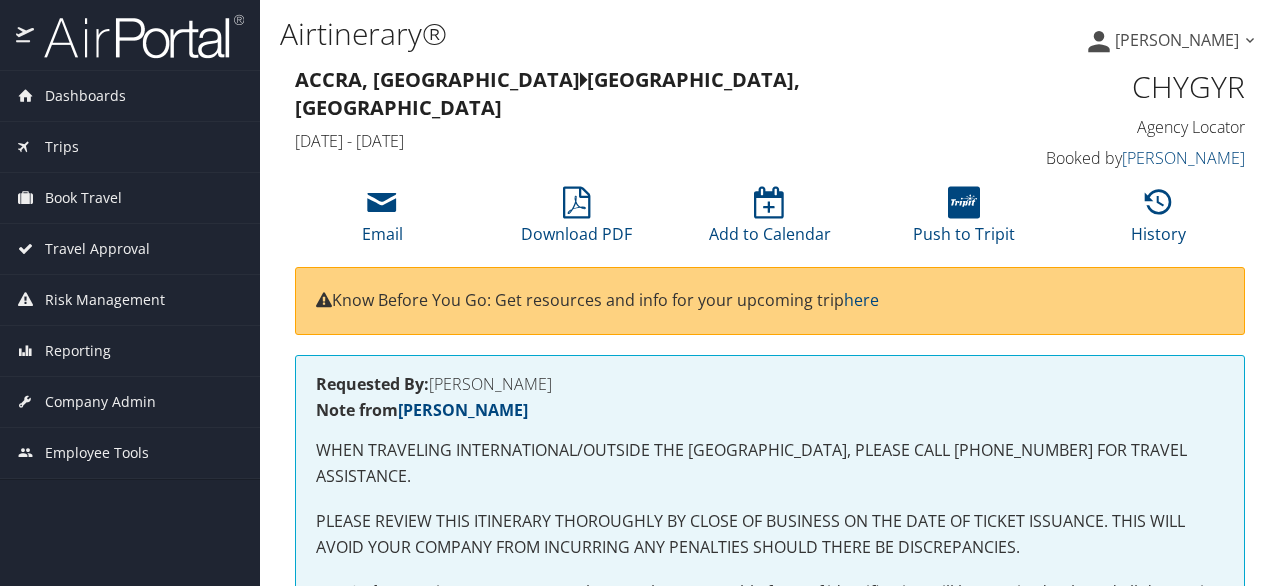 scroll, scrollTop: 0, scrollLeft: 0, axis: both 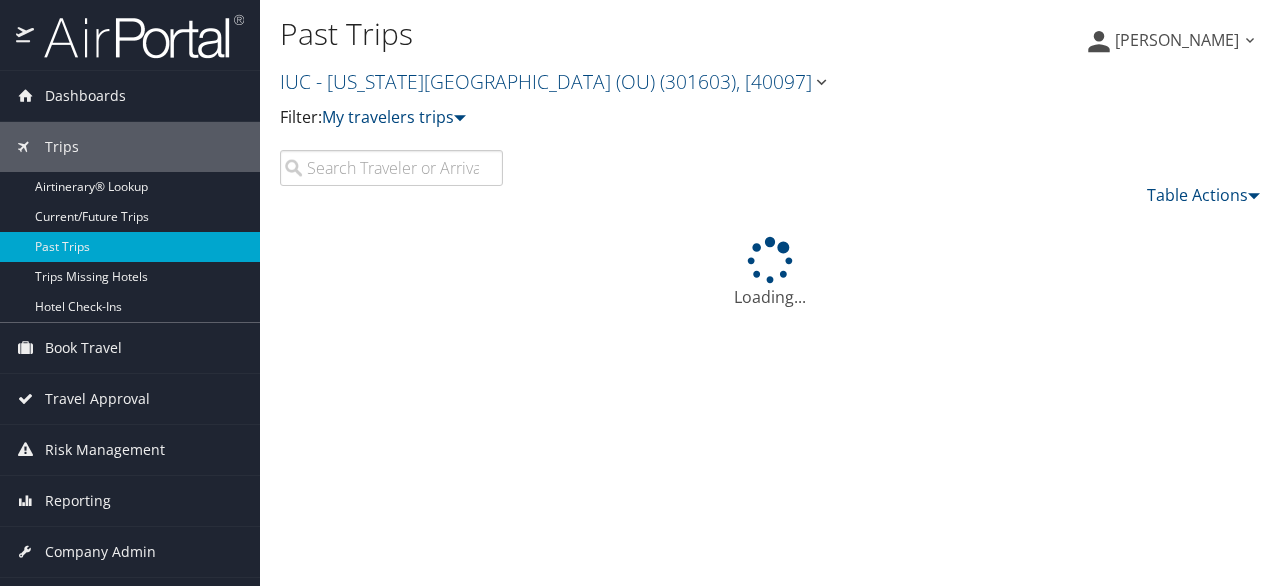 click at bounding box center [391, 168] 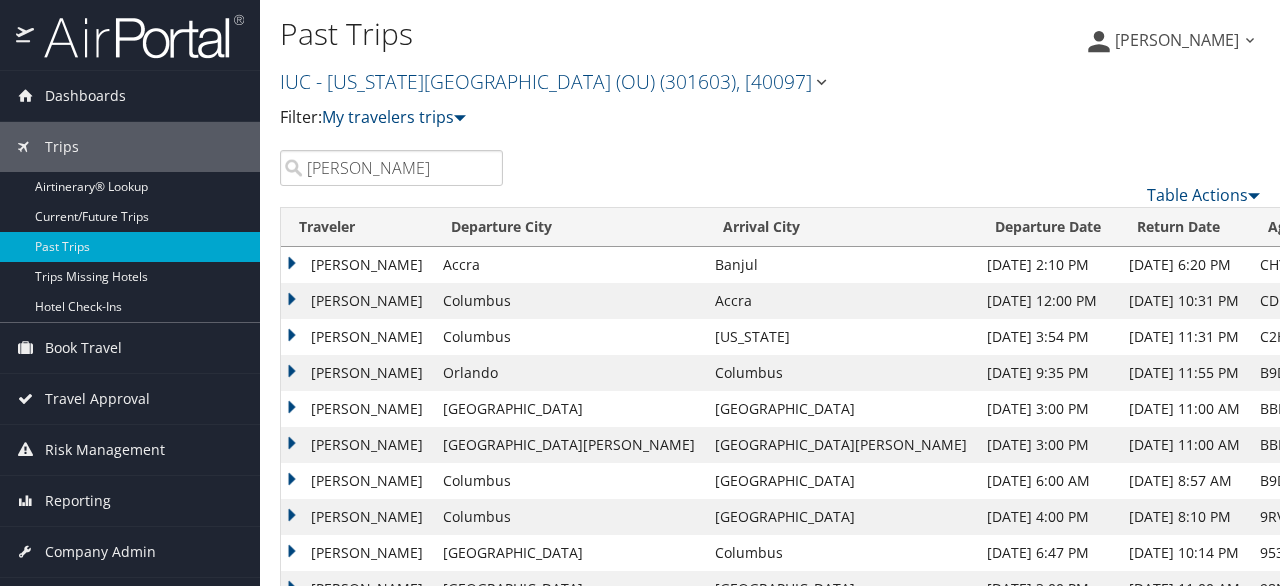 type on "[PERSON_NAME]" 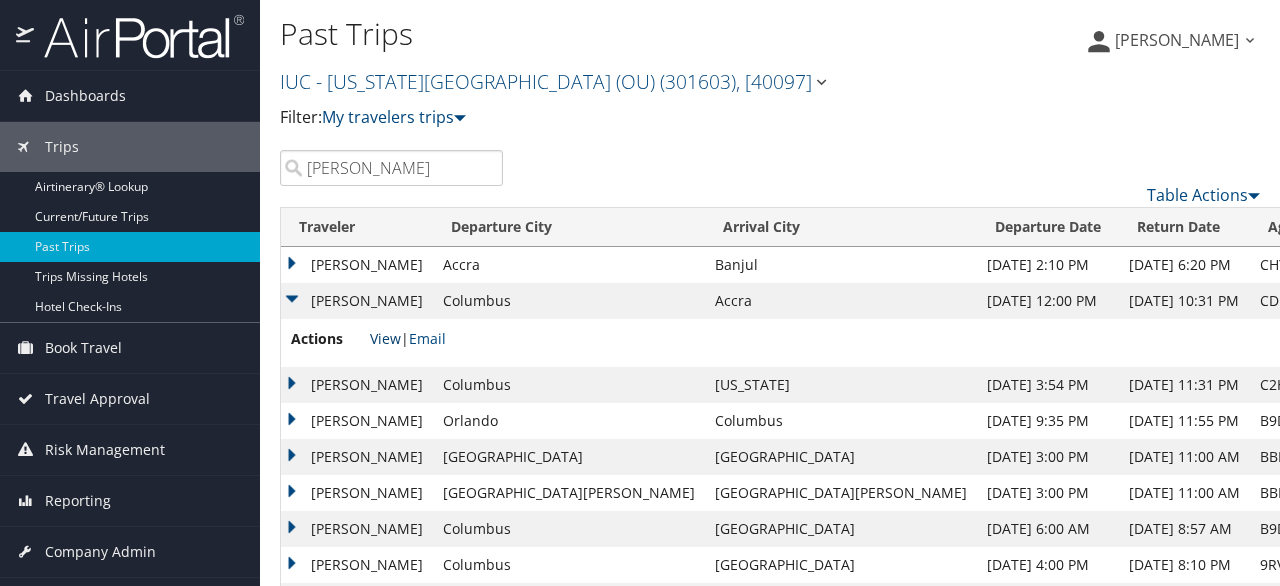 click on "View" at bounding box center [385, 338] 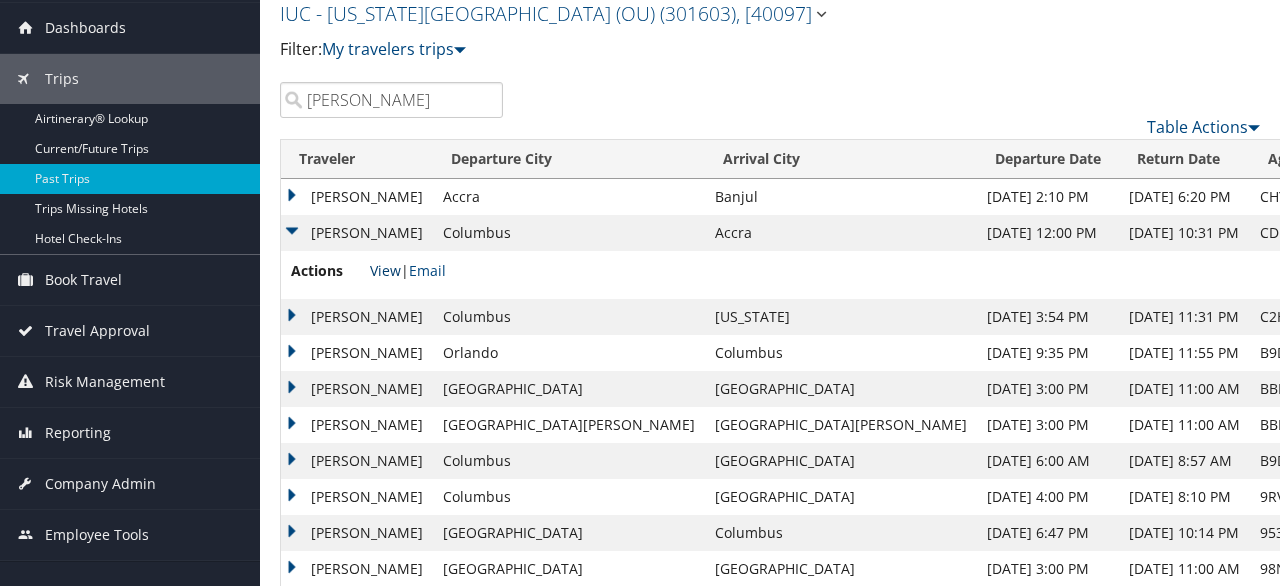 scroll, scrollTop: 102, scrollLeft: 0, axis: vertical 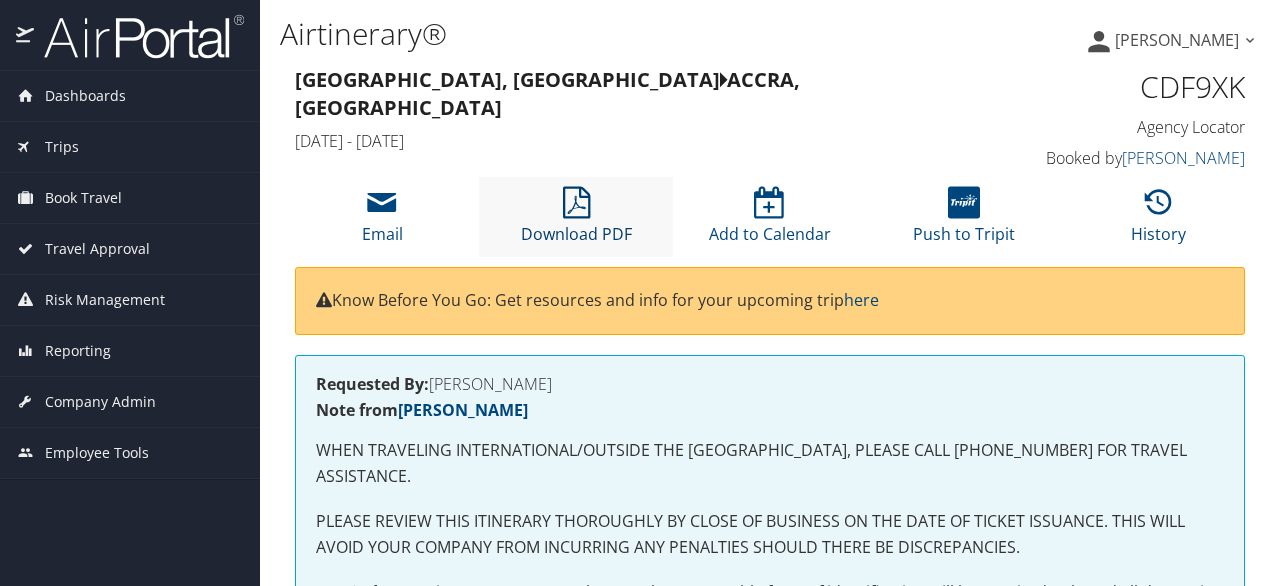 click at bounding box center [576, 203] 